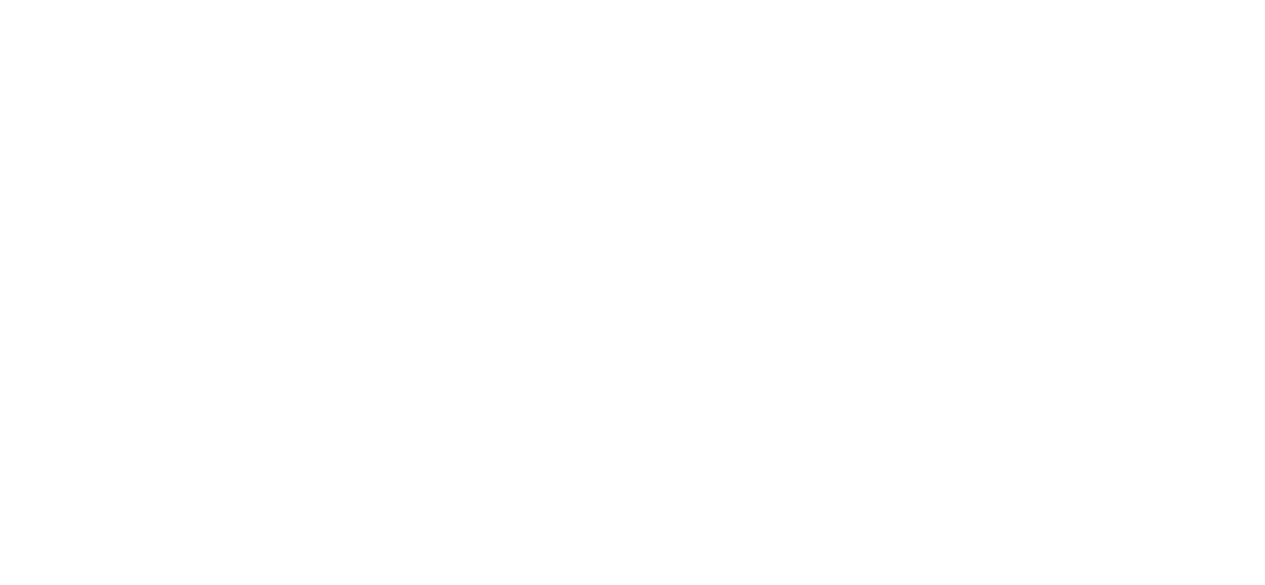 scroll, scrollTop: 0, scrollLeft: 0, axis: both 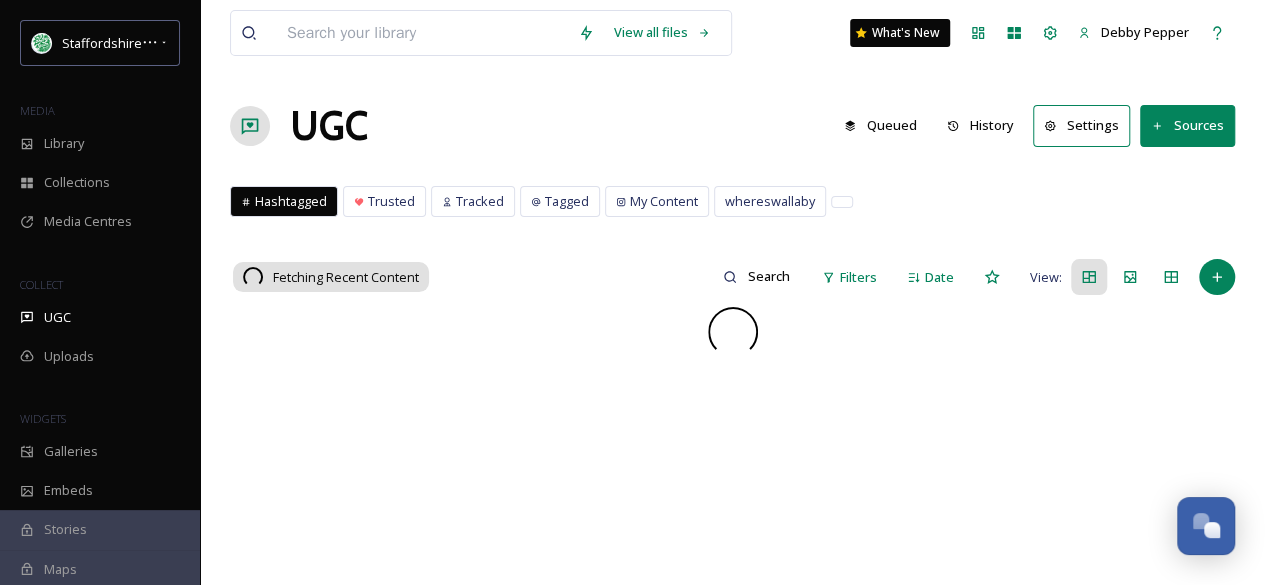 click at bounding box center (732, 332) 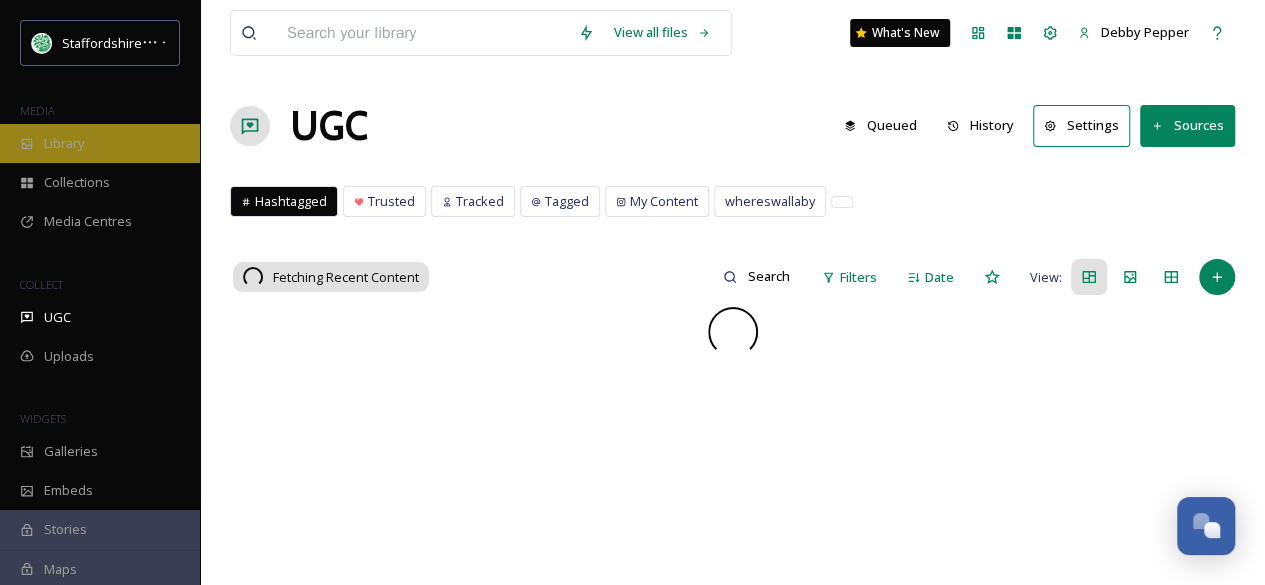 click on "Library" at bounding box center [64, 143] 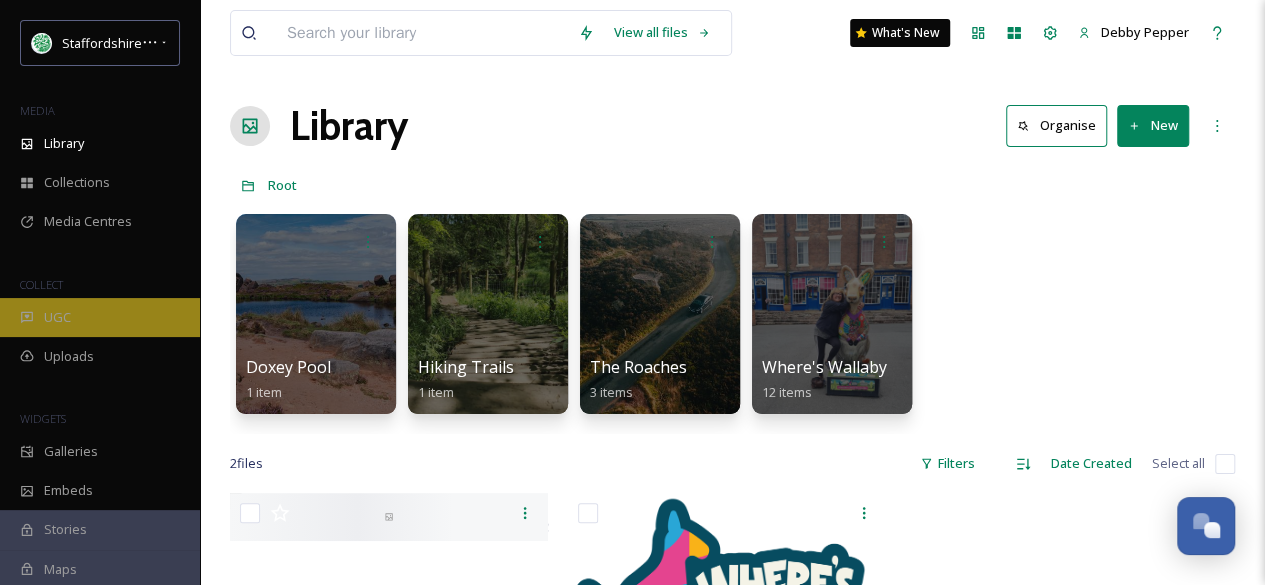 click on "UGC" at bounding box center [100, 317] 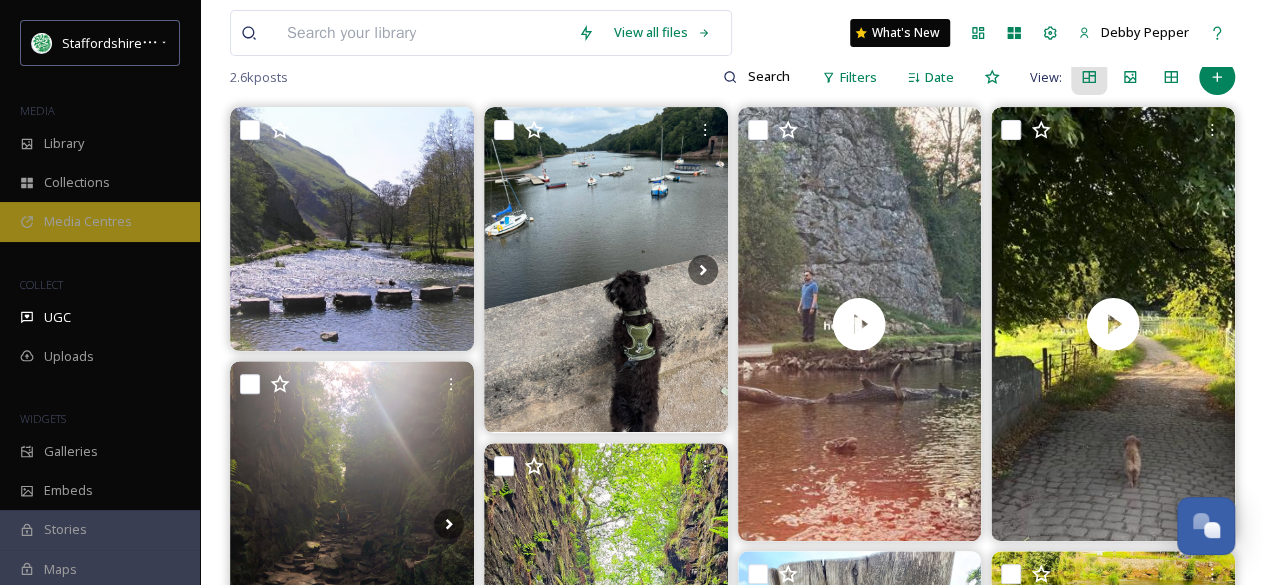 scroll, scrollTop: 100, scrollLeft: 0, axis: vertical 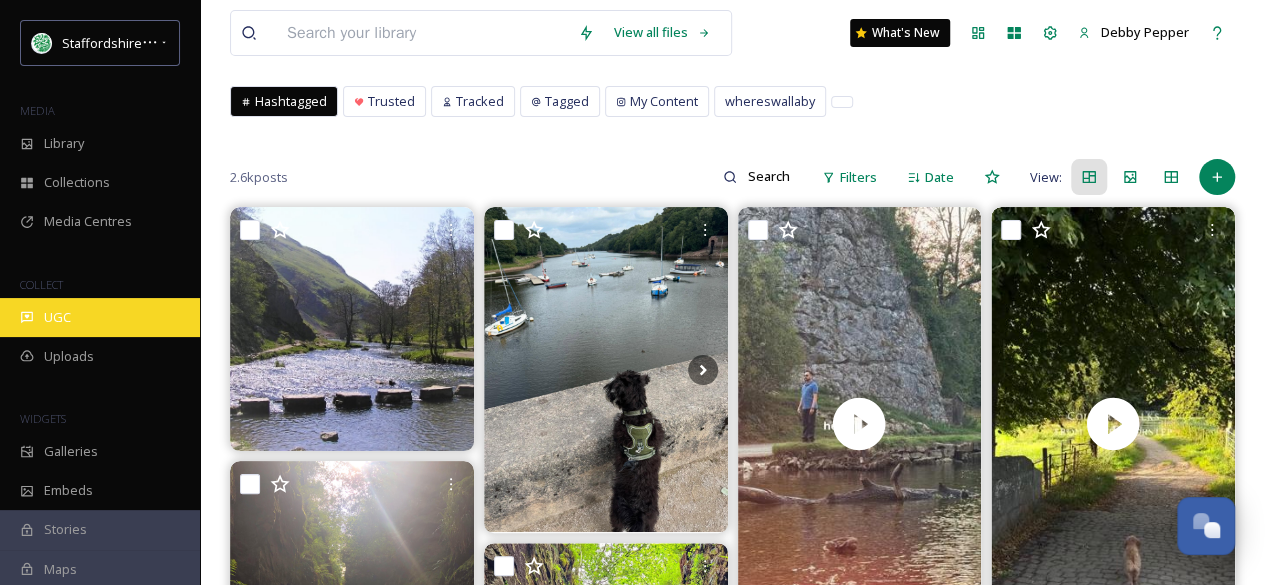 click on "UGC" at bounding box center [100, 317] 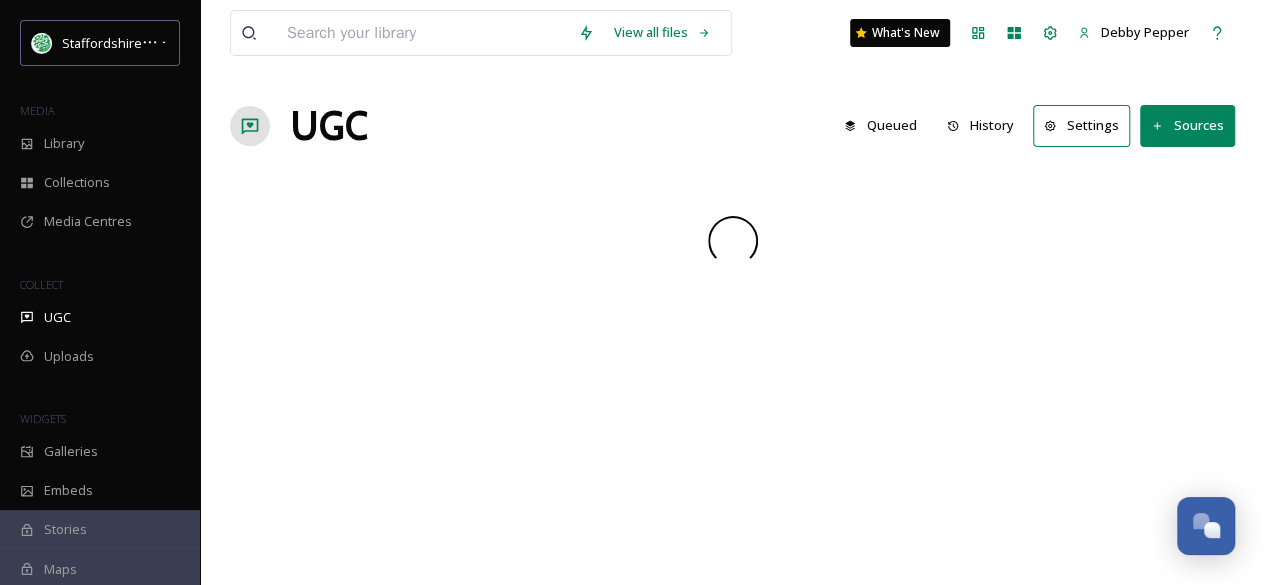 scroll, scrollTop: 0, scrollLeft: 0, axis: both 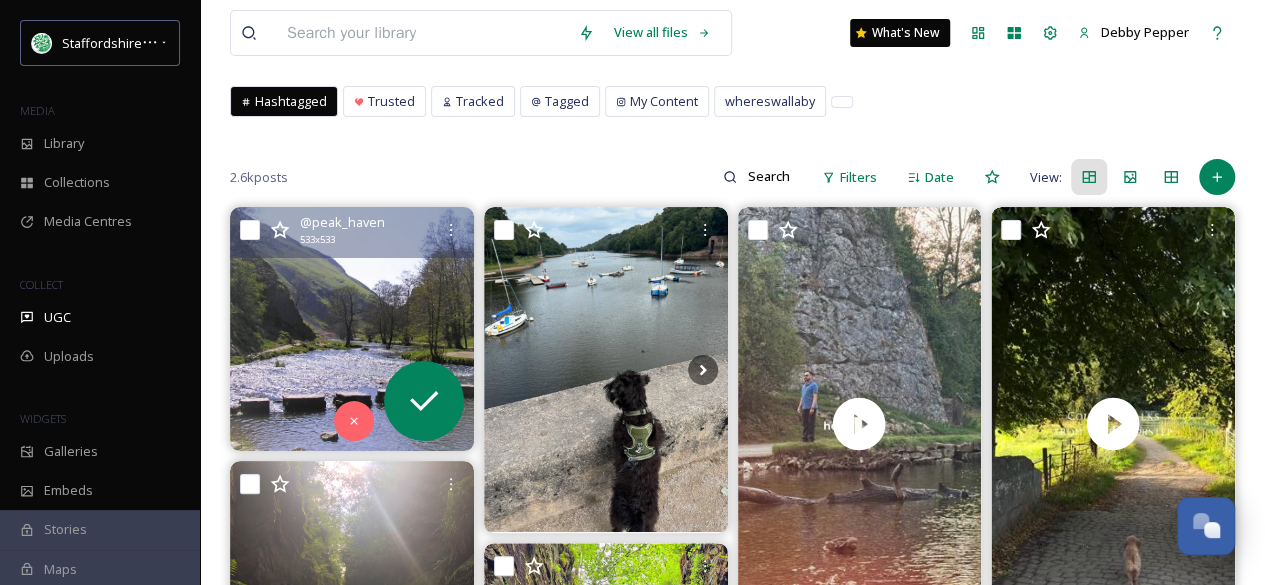click at bounding box center (352, 329) 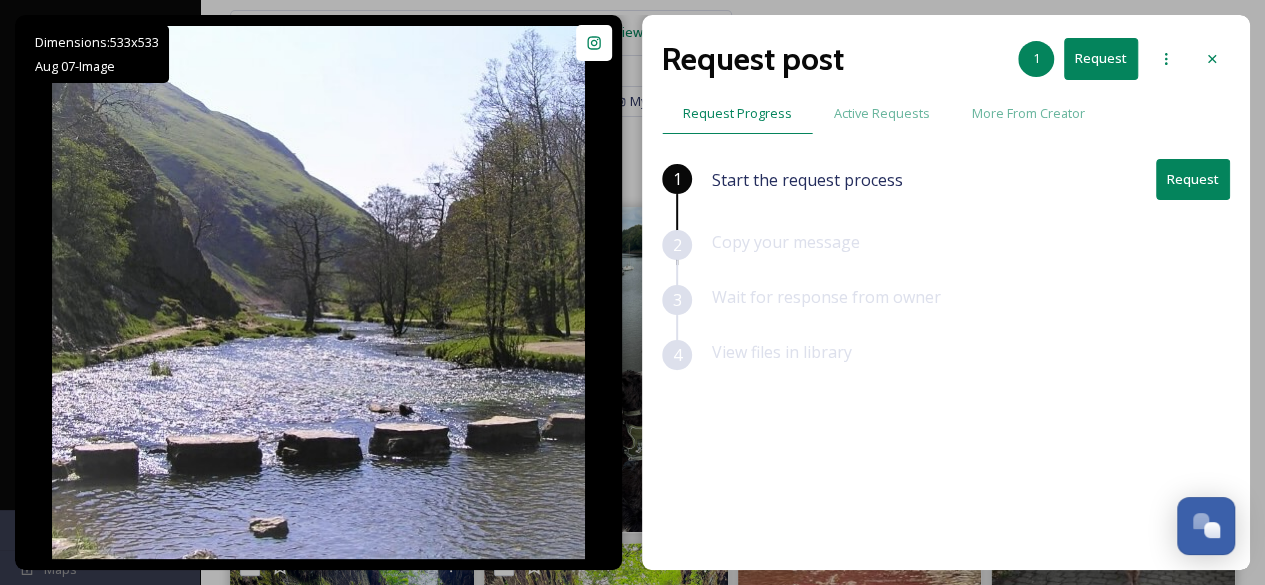 scroll, scrollTop: 0, scrollLeft: 0, axis: both 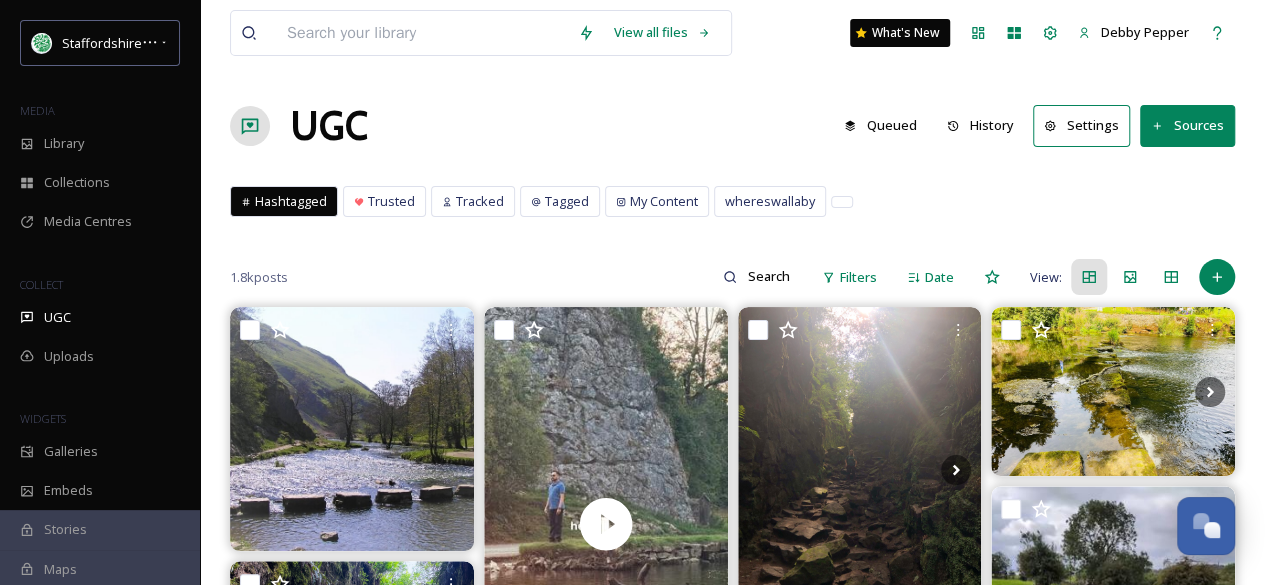click on "Sources" at bounding box center (1187, 125) 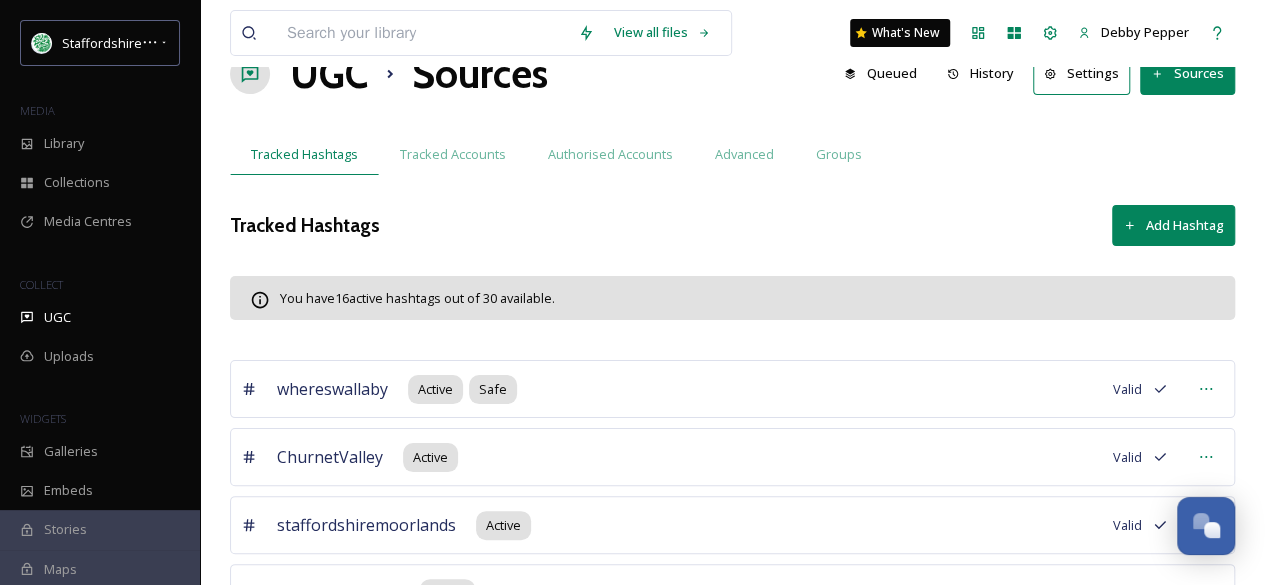 scroll, scrollTop: 0, scrollLeft: 0, axis: both 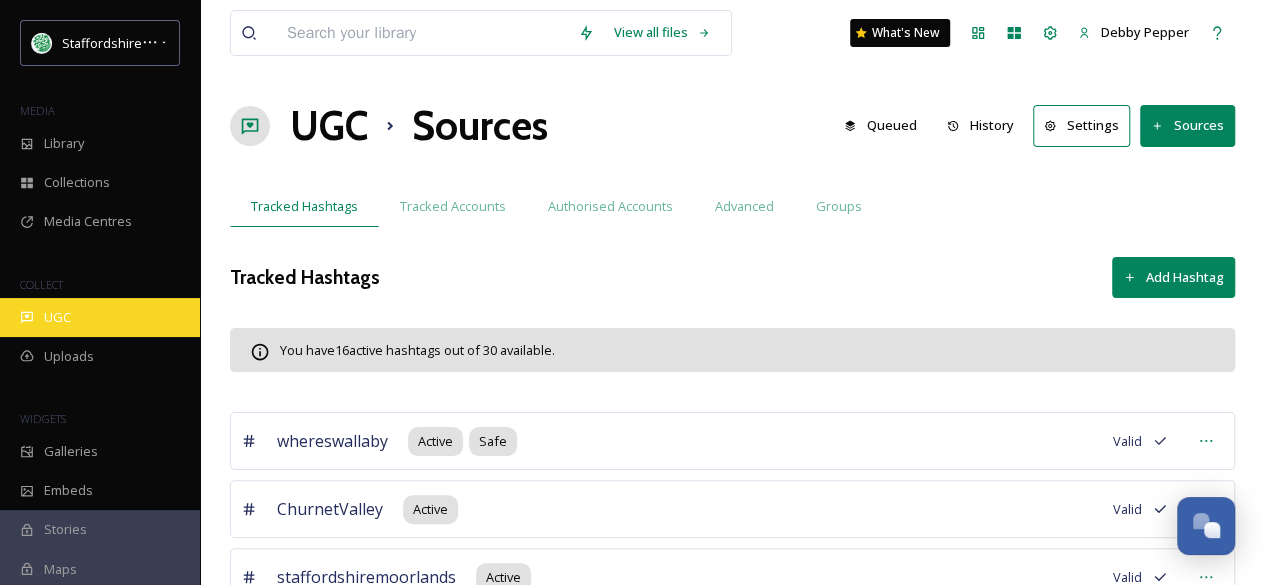 click on "UGC" at bounding box center [100, 317] 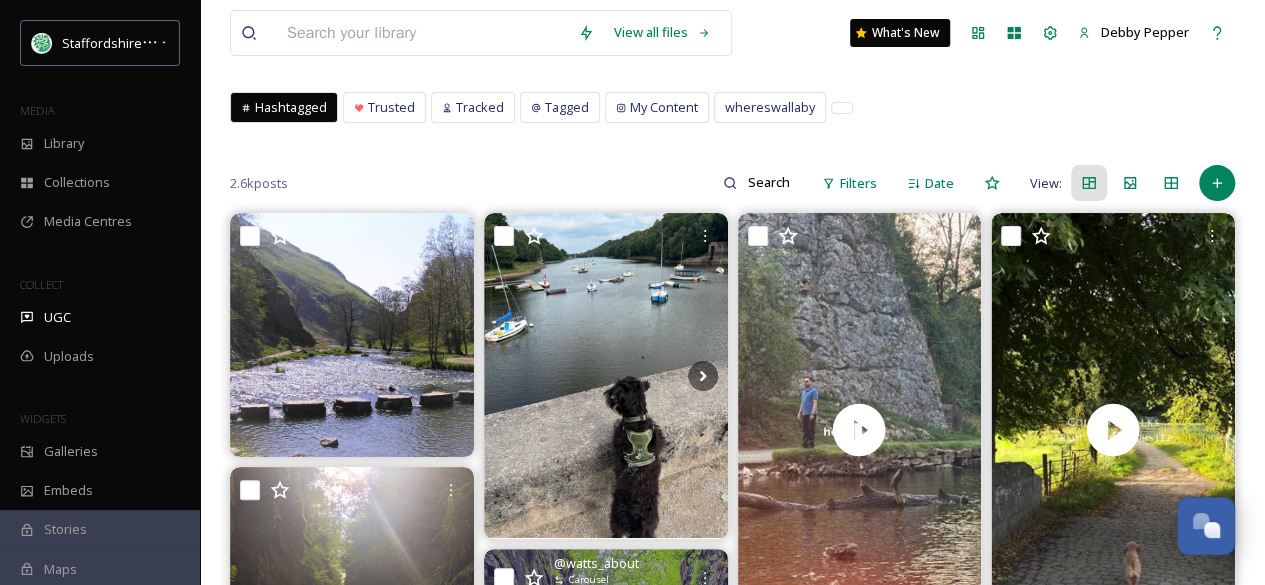 scroll, scrollTop: 0, scrollLeft: 0, axis: both 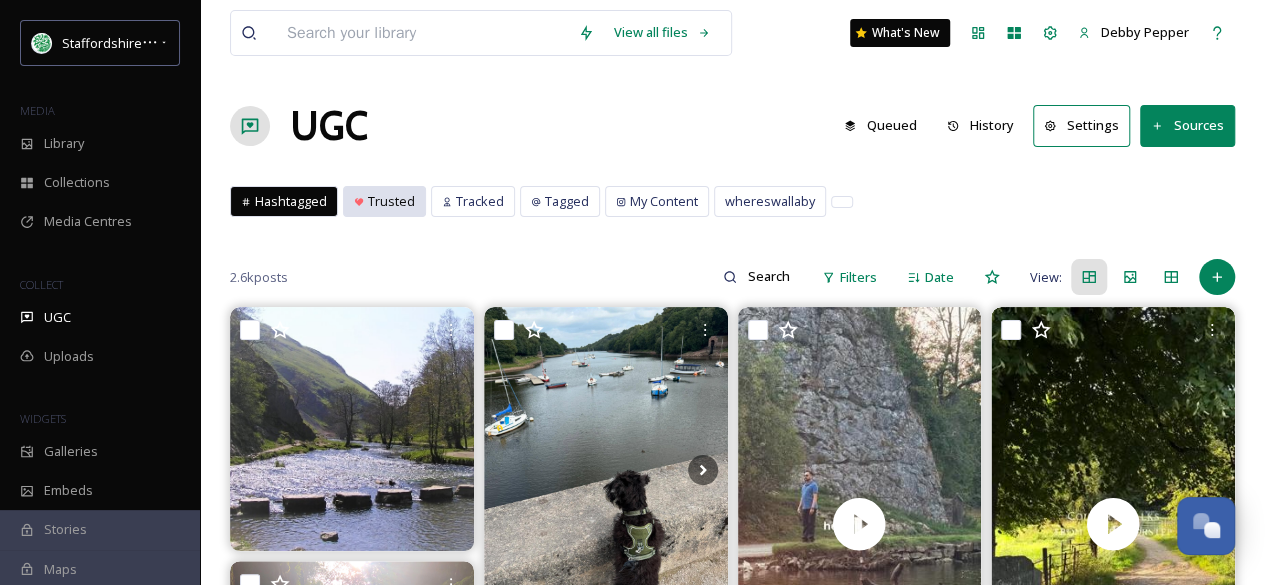 click on "Trusted" at bounding box center (391, 201) 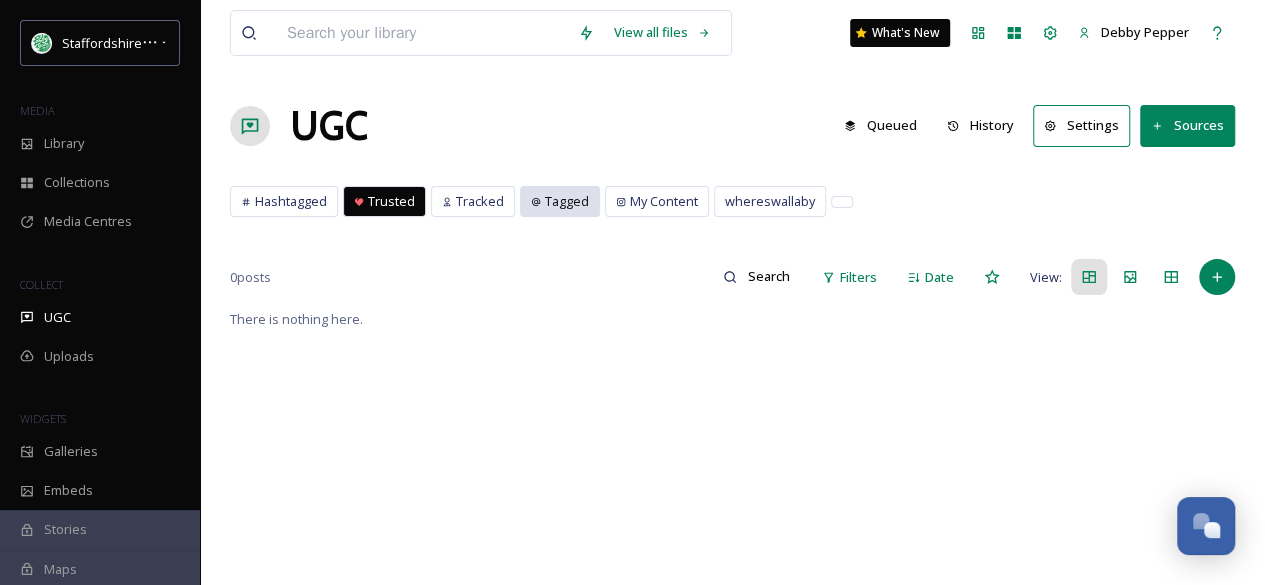 click on "Tagged" at bounding box center (567, 201) 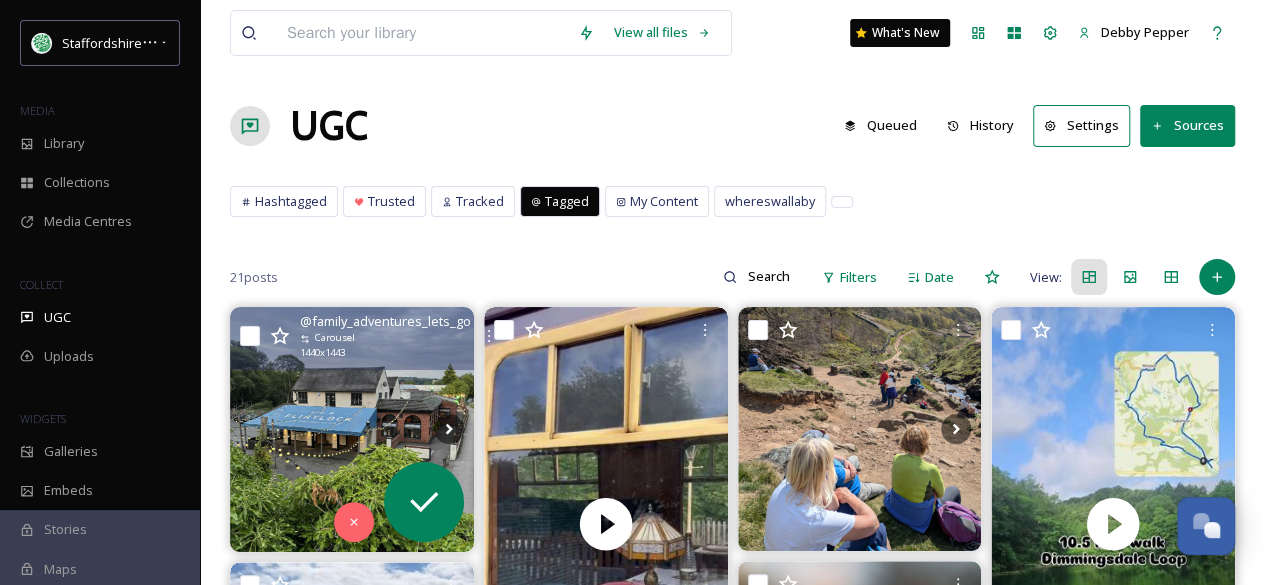 click at bounding box center (352, 429) 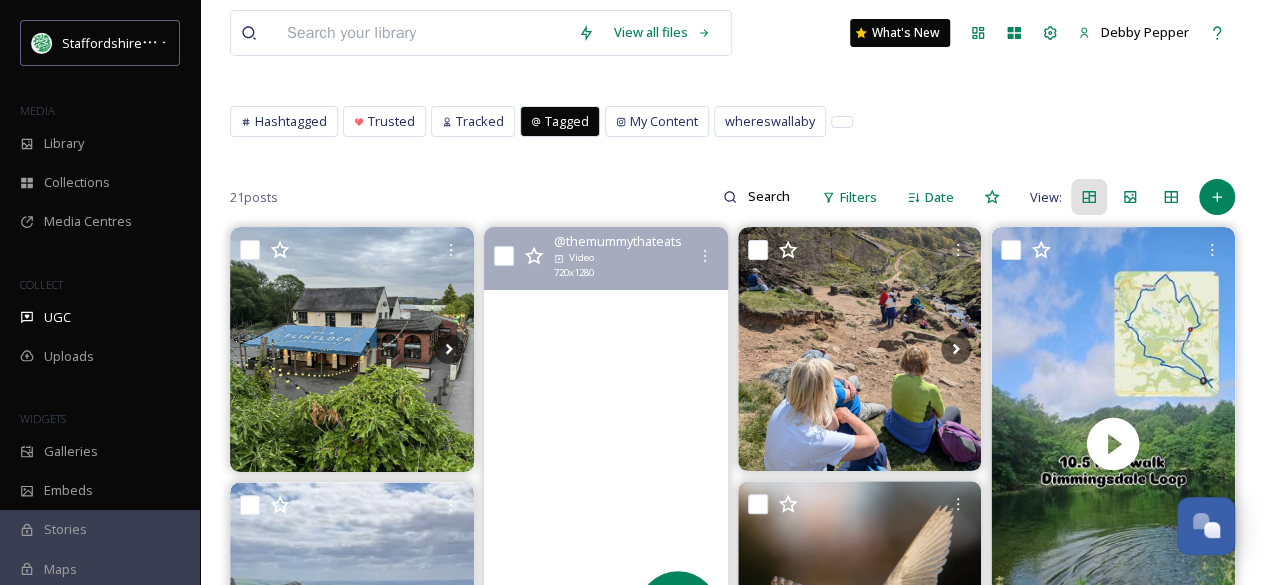 scroll, scrollTop: 0, scrollLeft: 0, axis: both 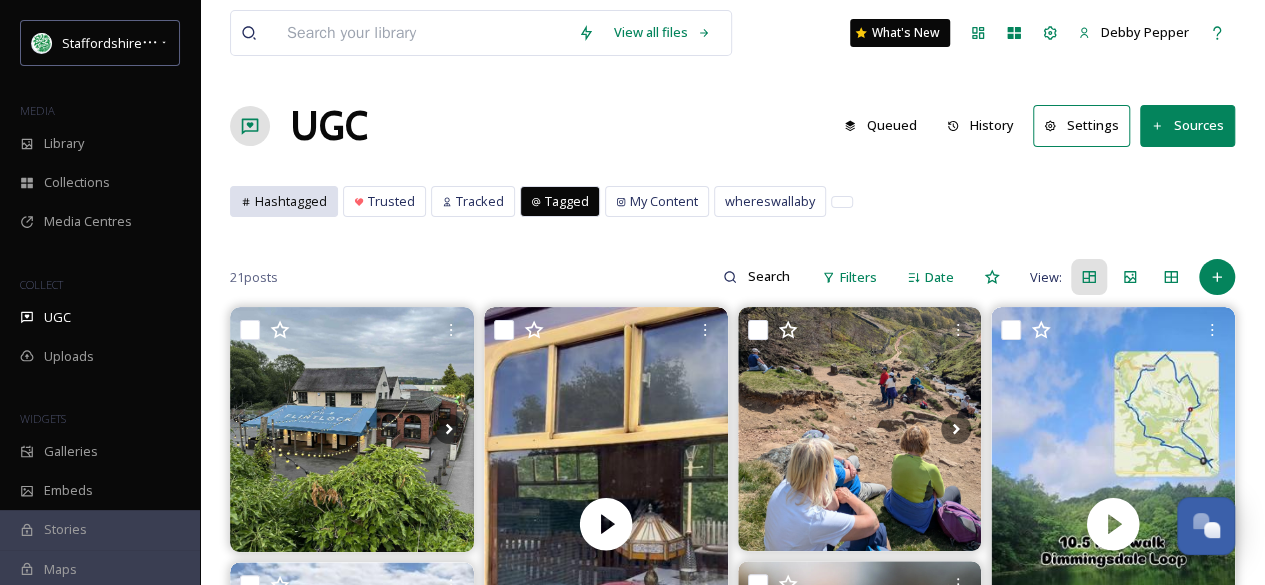 click on "Hashtagged" at bounding box center [291, 201] 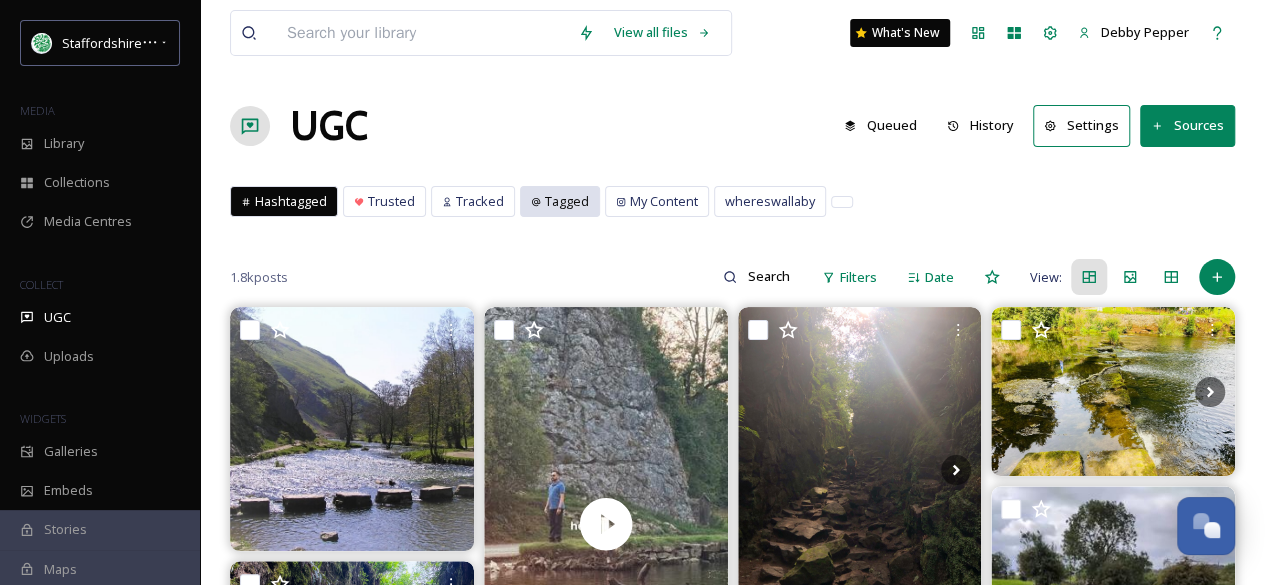 click on "Tagged" at bounding box center [567, 201] 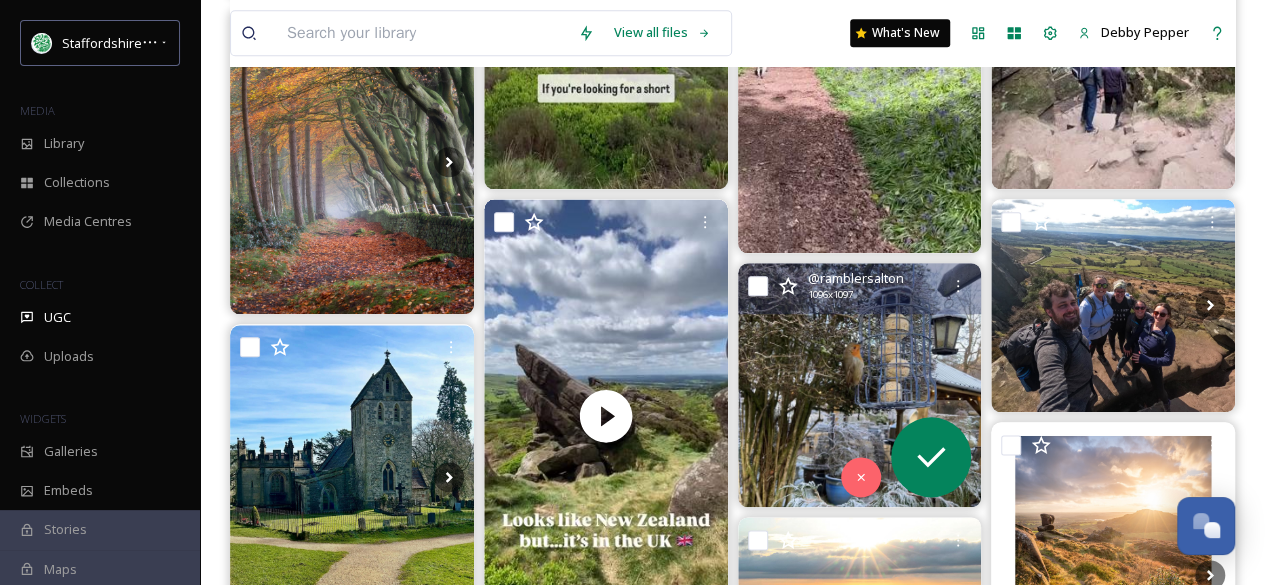 scroll, scrollTop: 1200, scrollLeft: 0, axis: vertical 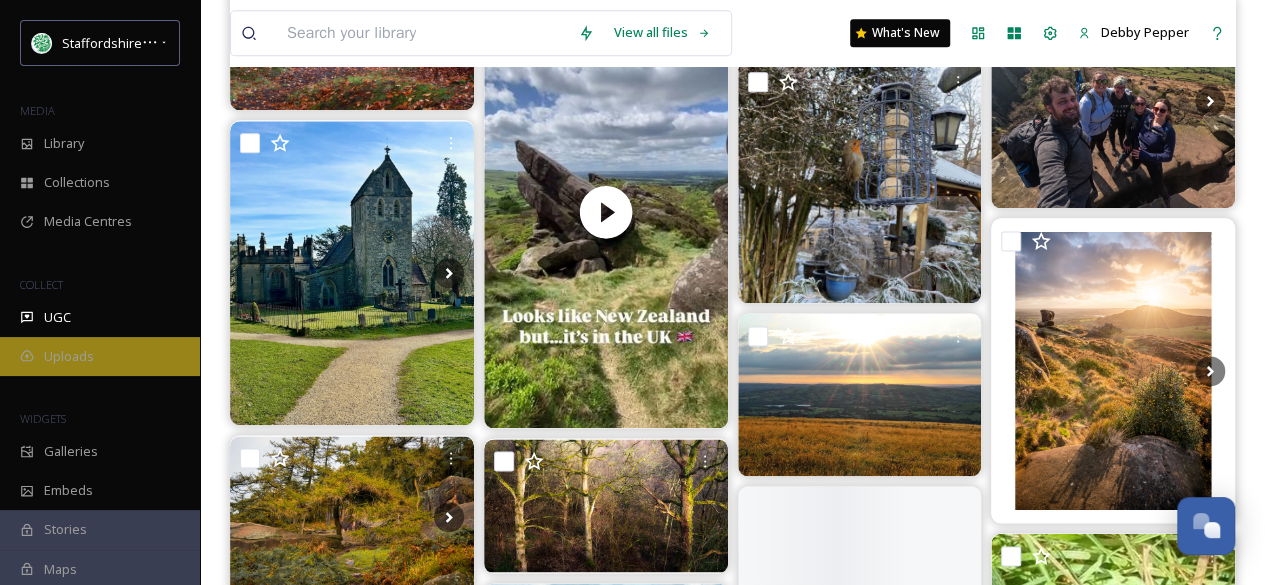 click on "Uploads" at bounding box center [100, 356] 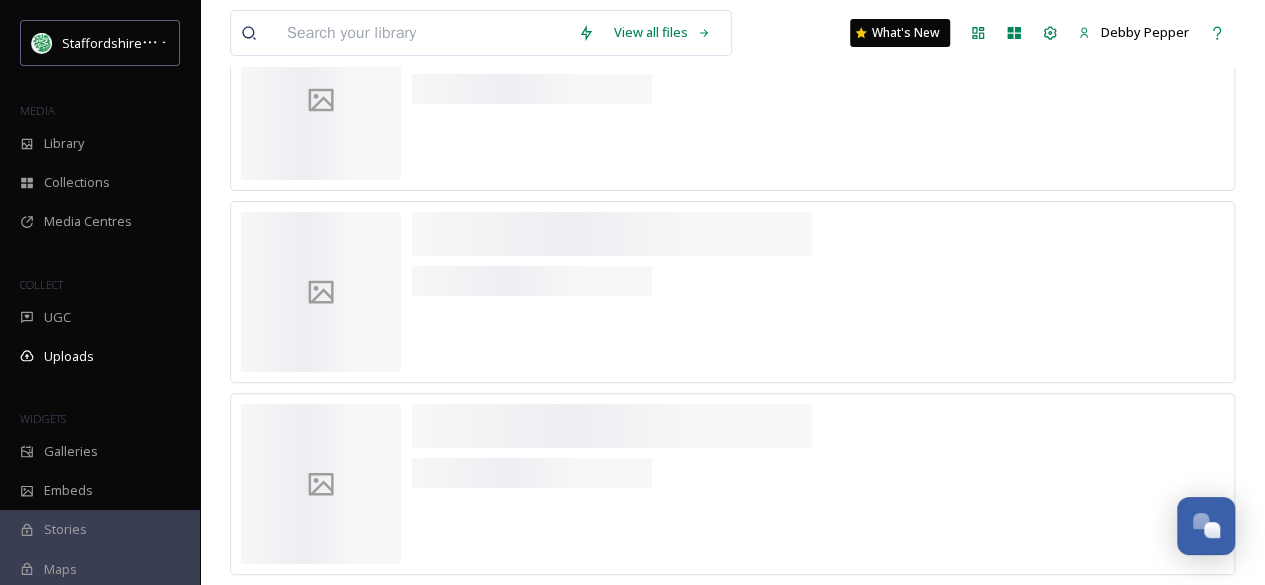 scroll, scrollTop: 0, scrollLeft: 0, axis: both 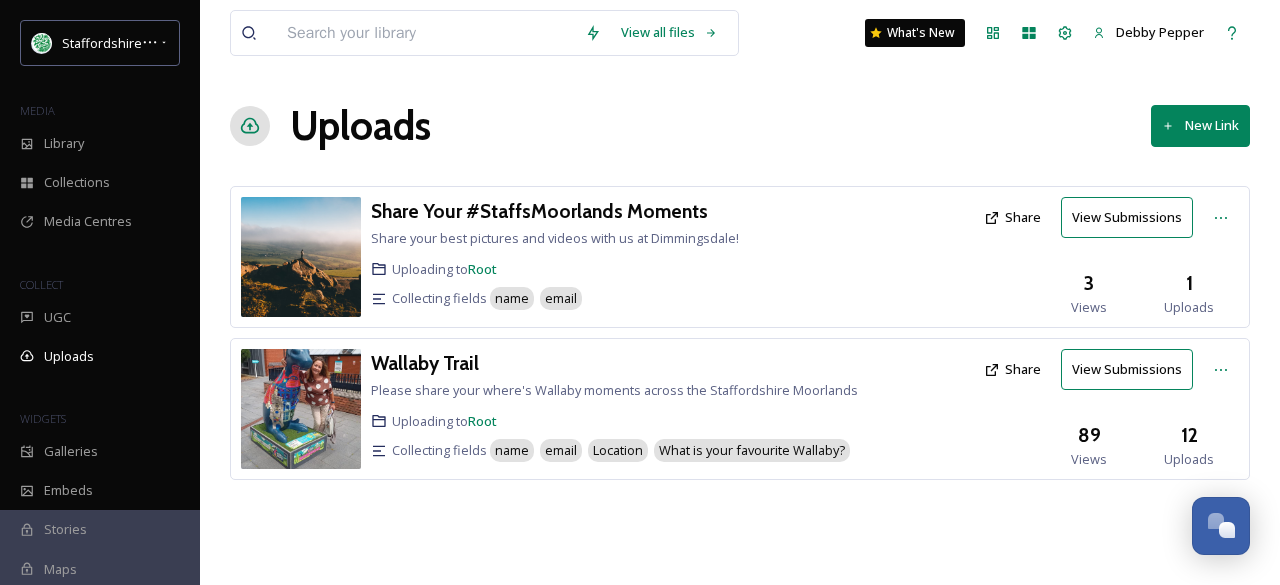 click at bounding box center (301, 409) 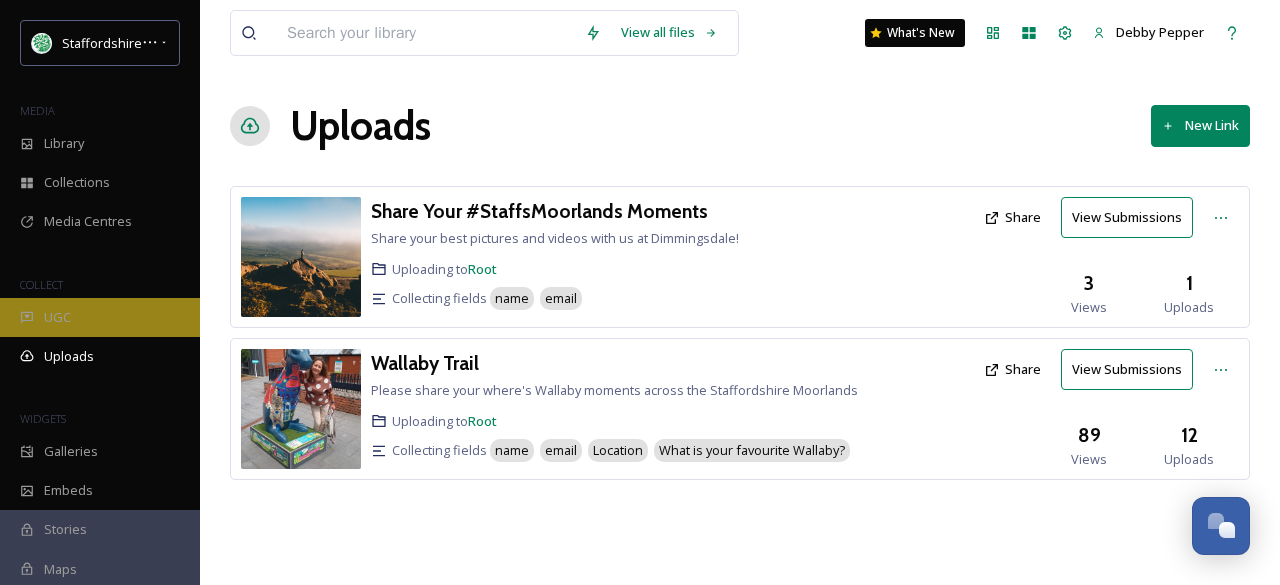 click on "UGC" at bounding box center (57, 317) 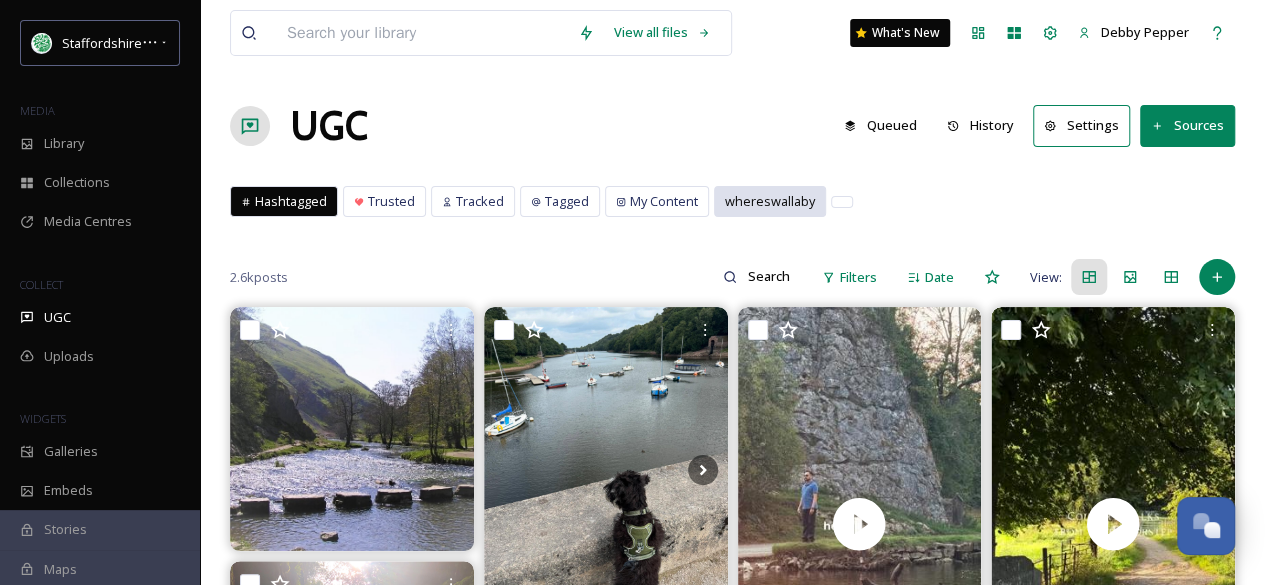 click on "whereswallaby" at bounding box center (770, 201) 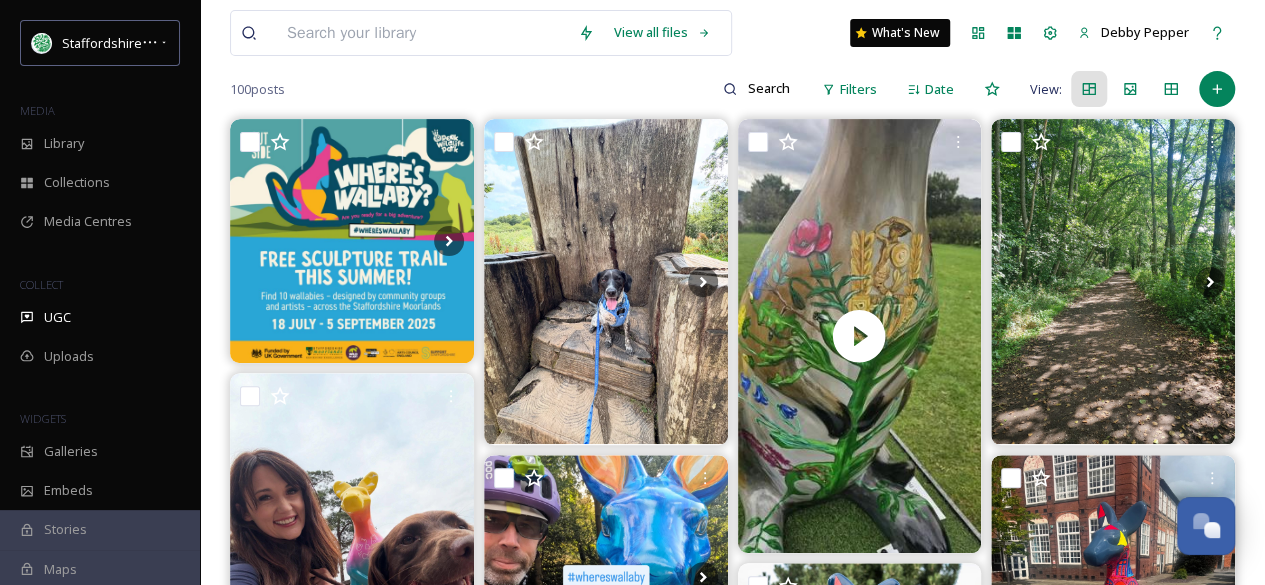 scroll, scrollTop: 0, scrollLeft: 0, axis: both 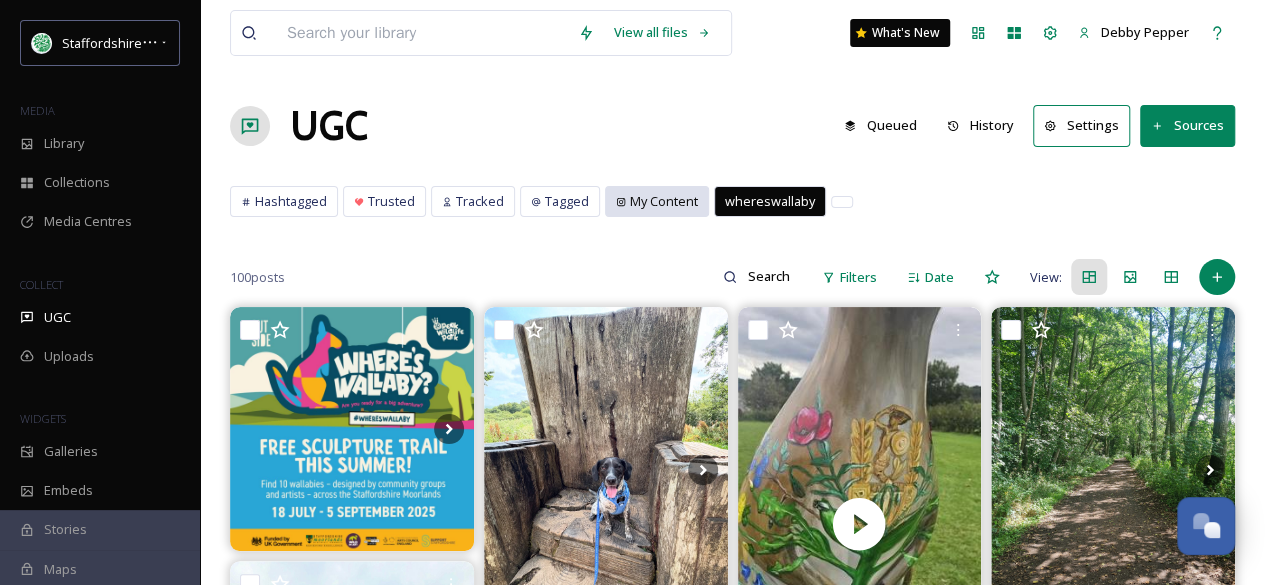 click on "My Content" at bounding box center (664, 201) 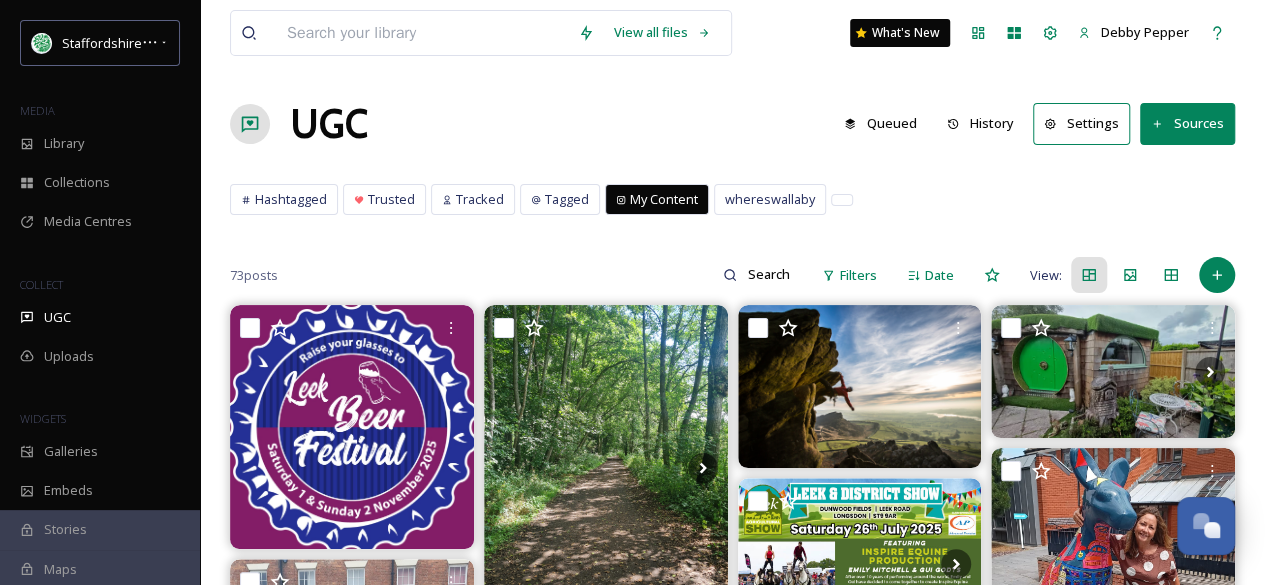 scroll, scrollTop: 0, scrollLeft: 0, axis: both 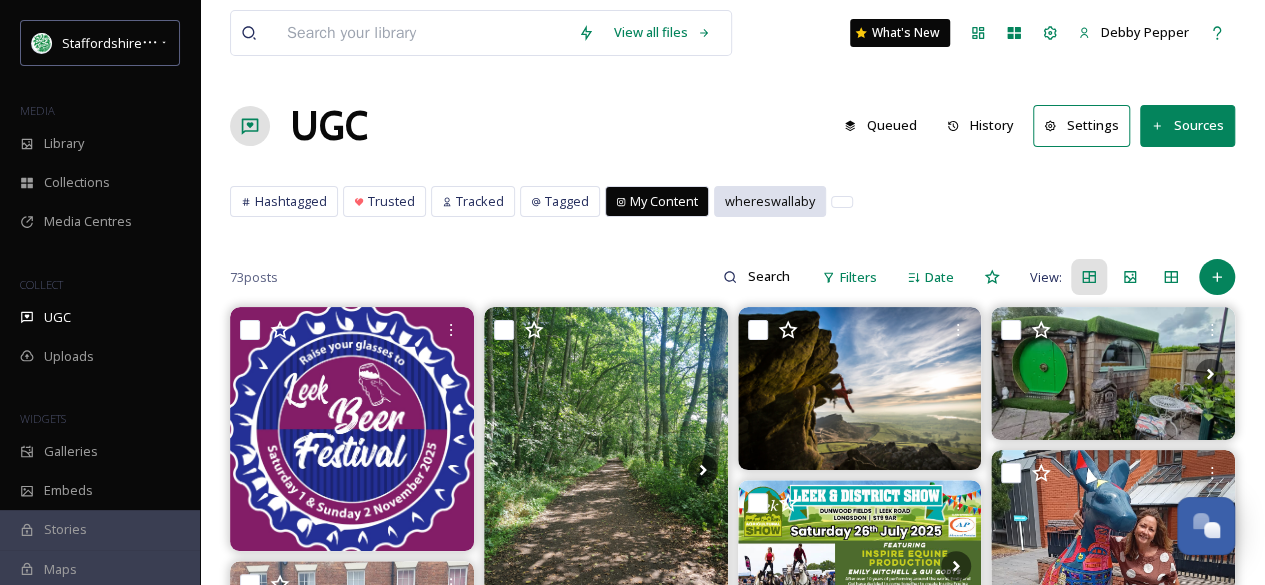 click on "whereswallaby" at bounding box center [770, 201] 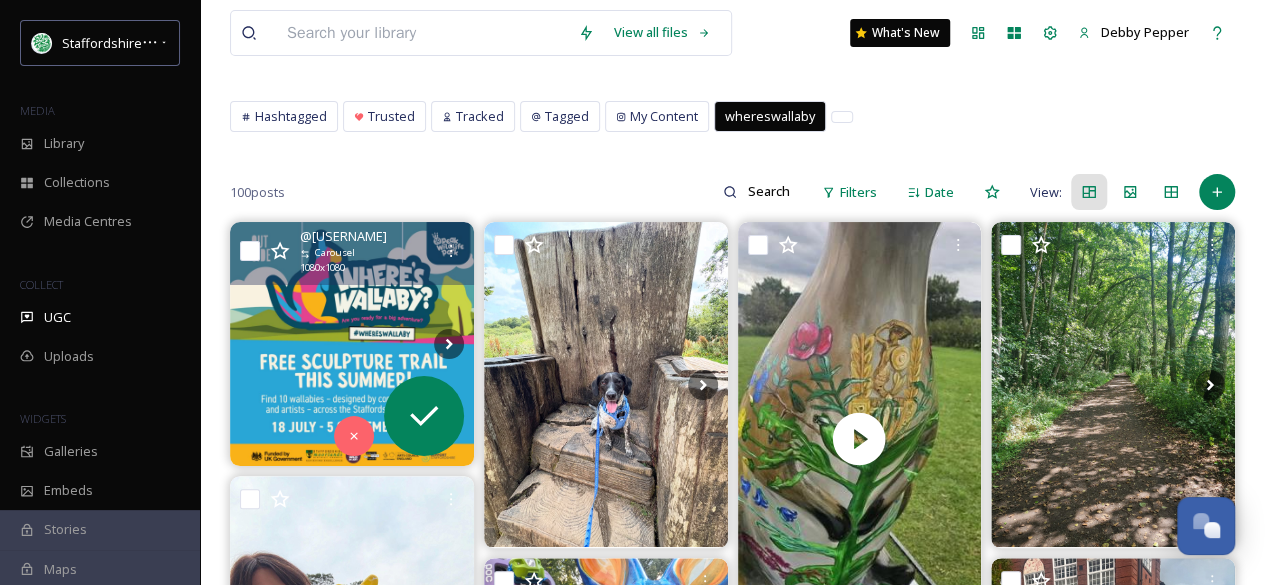 scroll, scrollTop: 0, scrollLeft: 0, axis: both 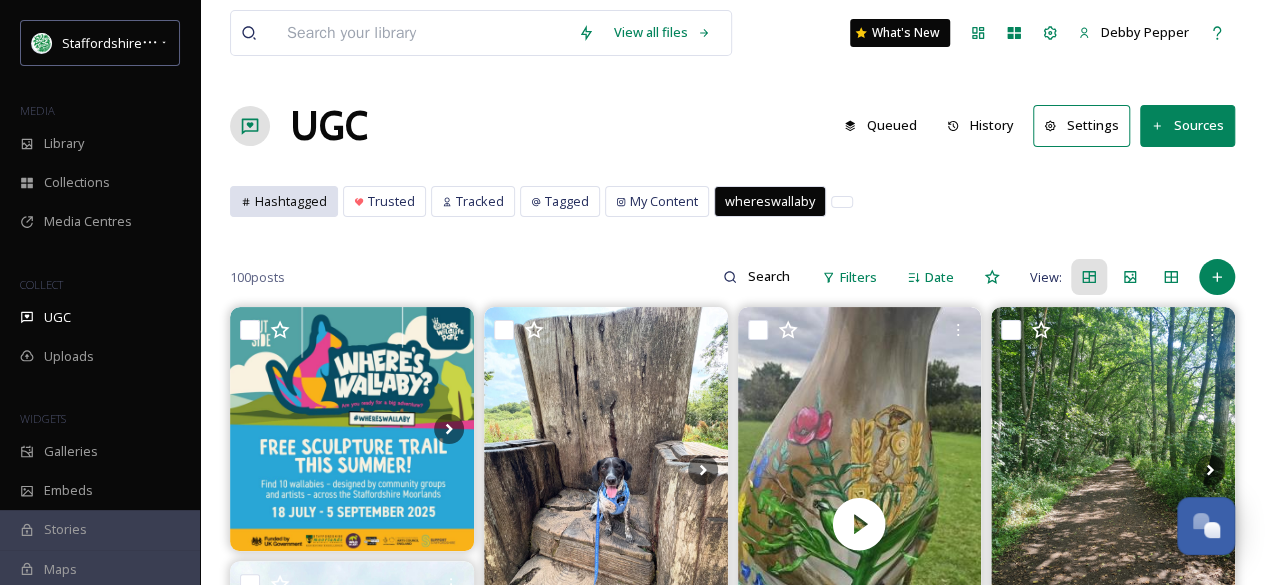 click on "Hashtagged" at bounding box center (291, 201) 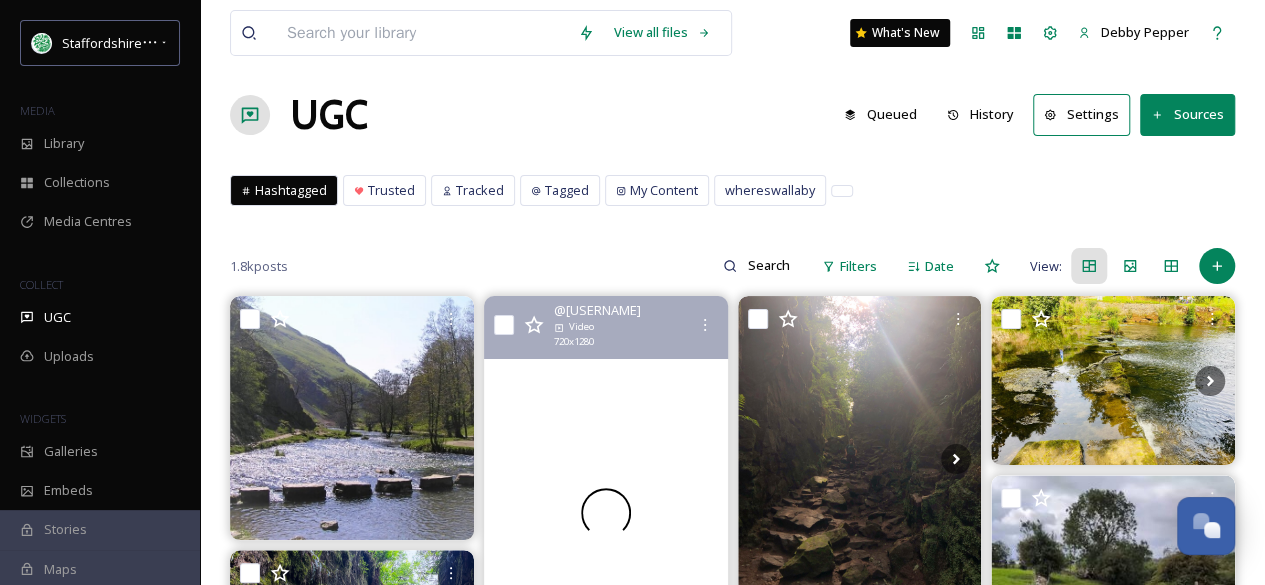 scroll, scrollTop: 0, scrollLeft: 0, axis: both 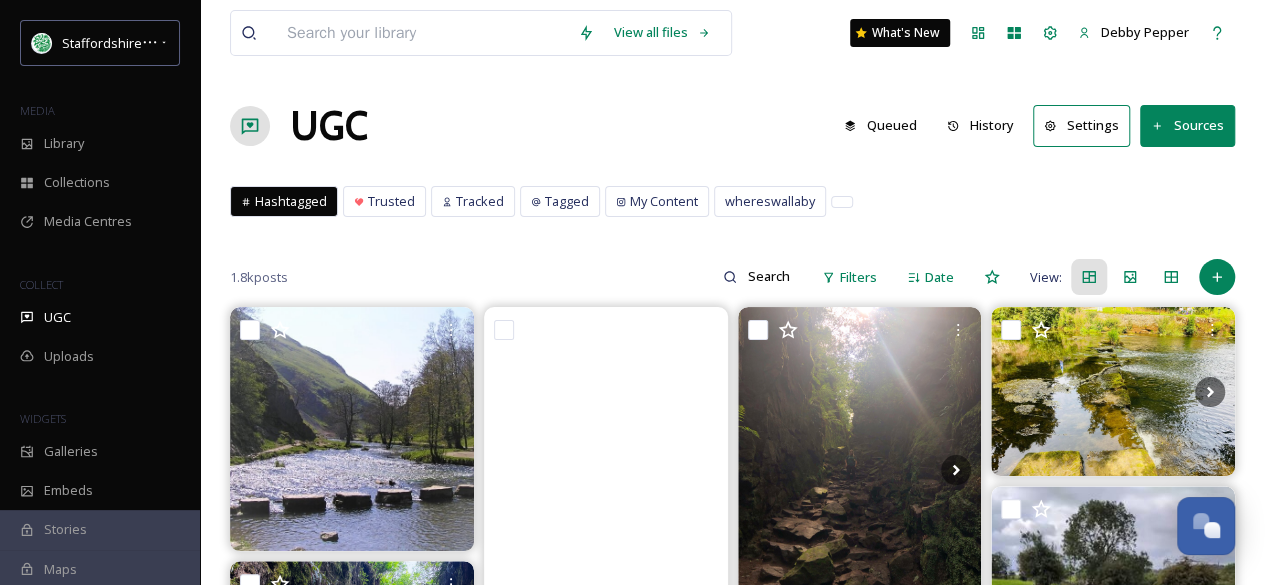 click on "Sources" at bounding box center [1187, 125] 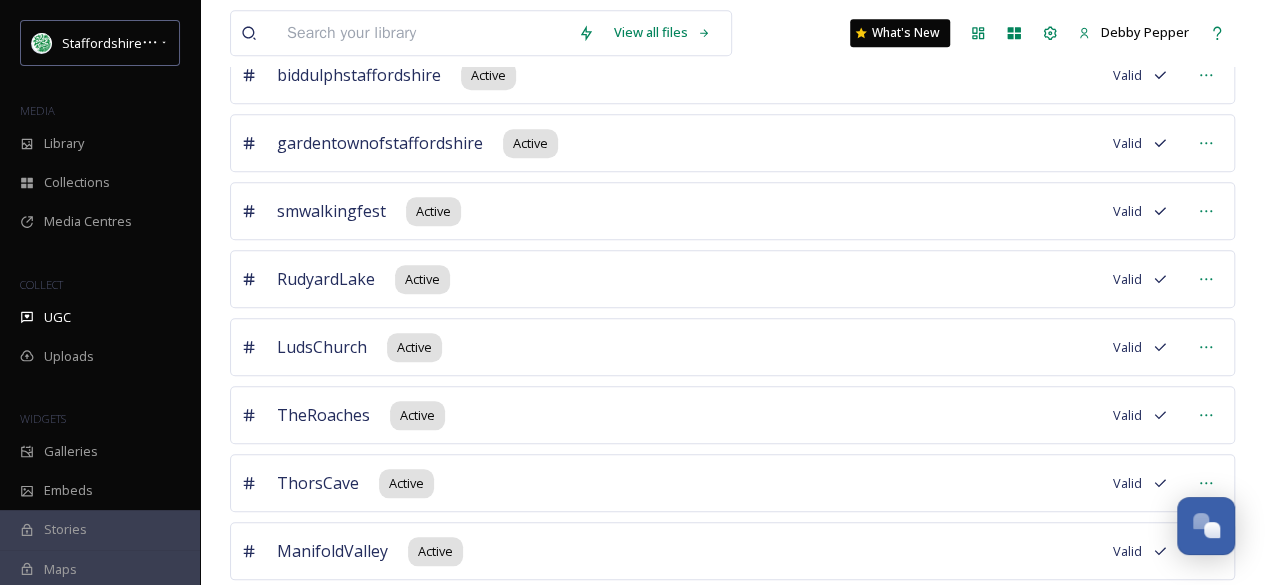 scroll, scrollTop: 800, scrollLeft: 0, axis: vertical 